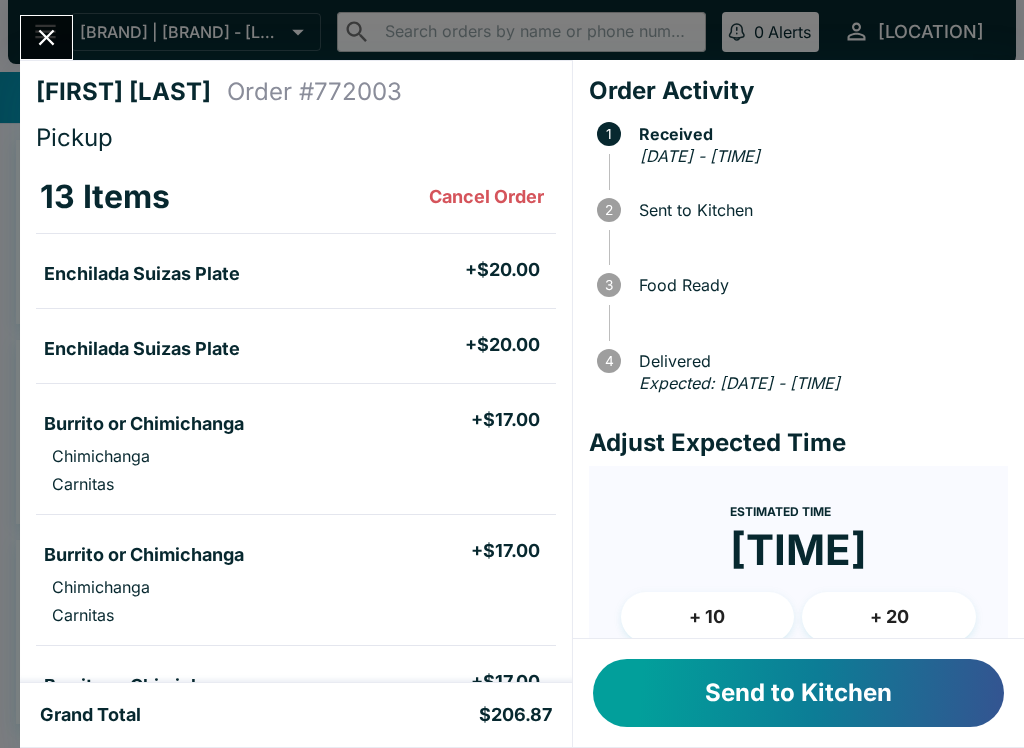 scroll, scrollTop: 0, scrollLeft: 0, axis: both 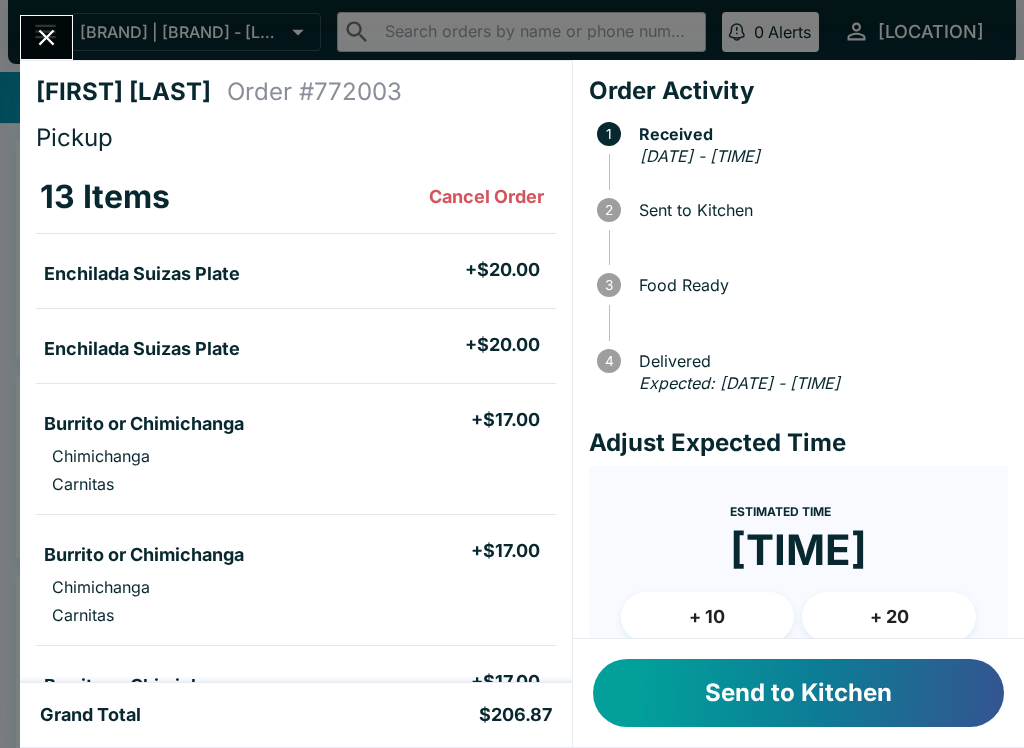 click 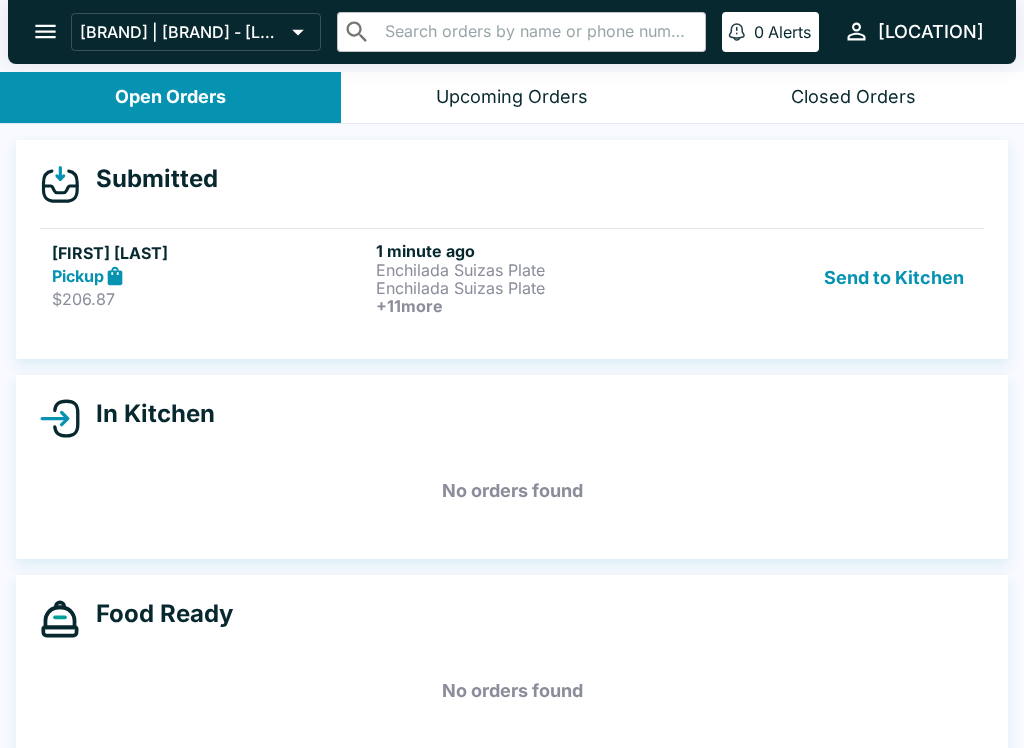 click on "$206.87" at bounding box center (210, 299) 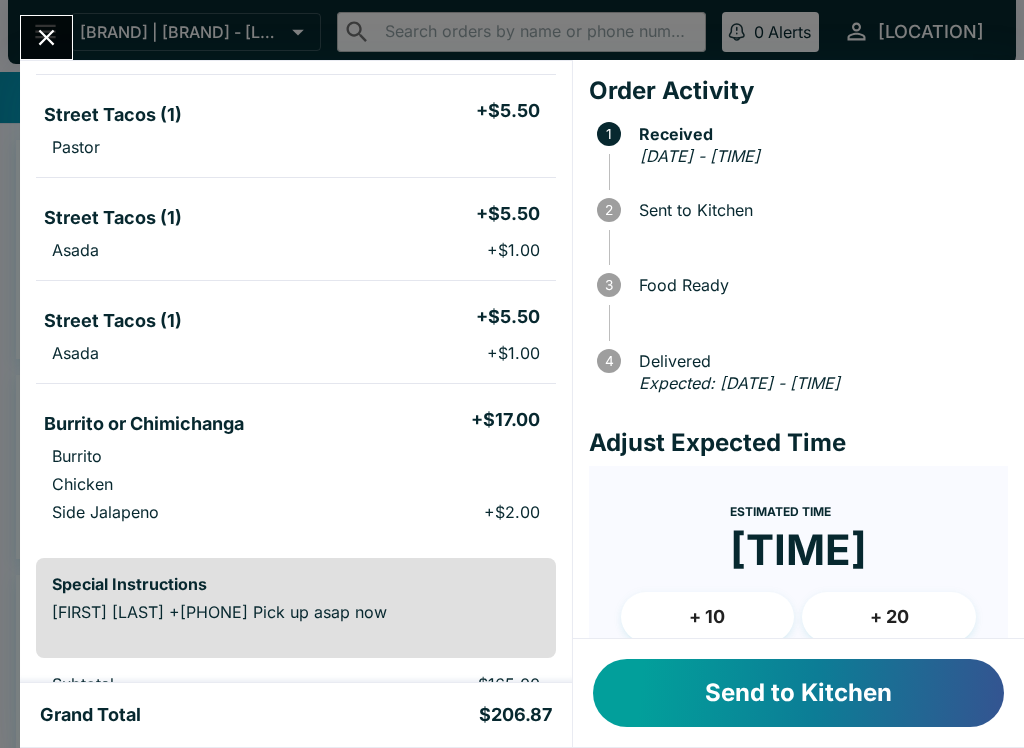 scroll, scrollTop: 1171, scrollLeft: 0, axis: vertical 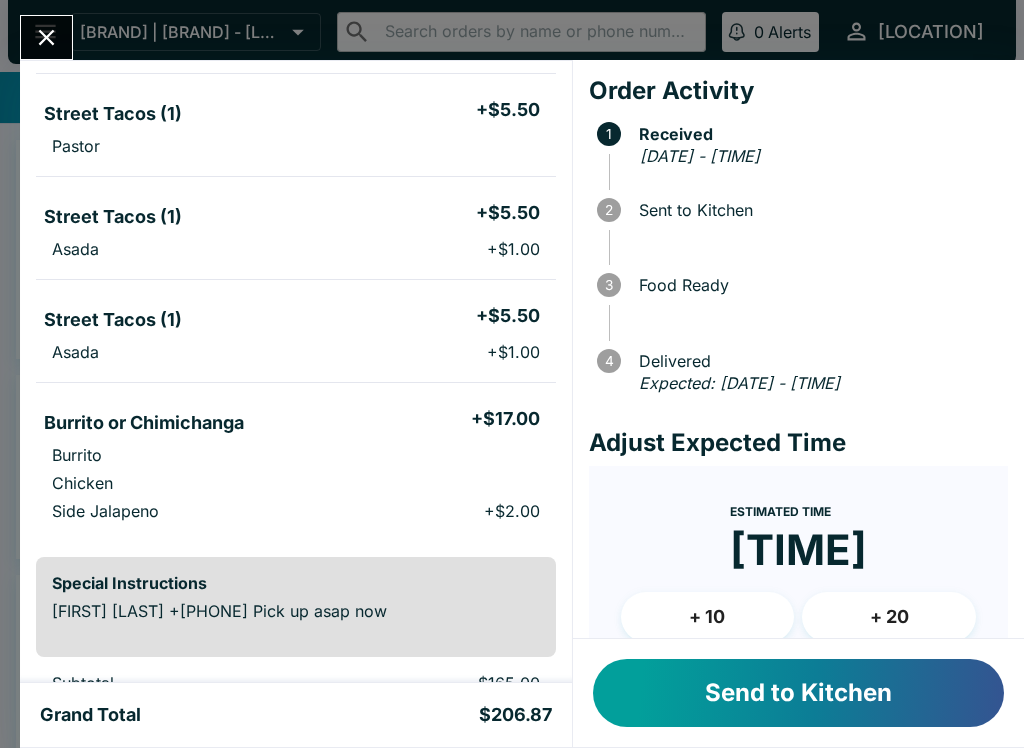 click on "Send to Kitchen" at bounding box center [798, 693] 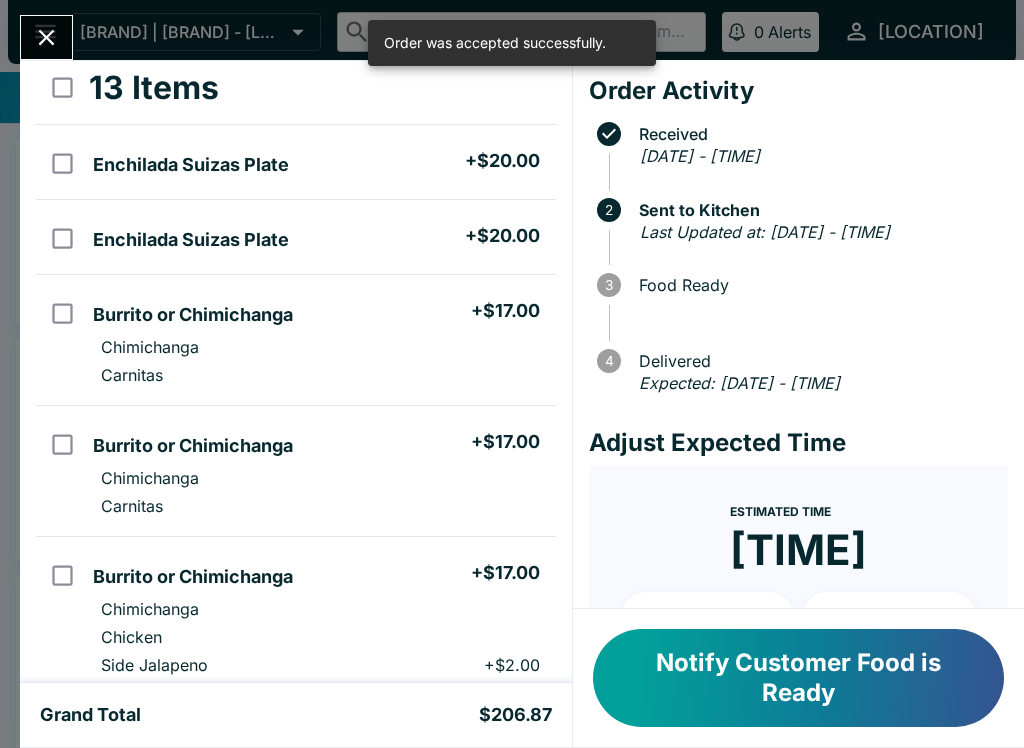 click 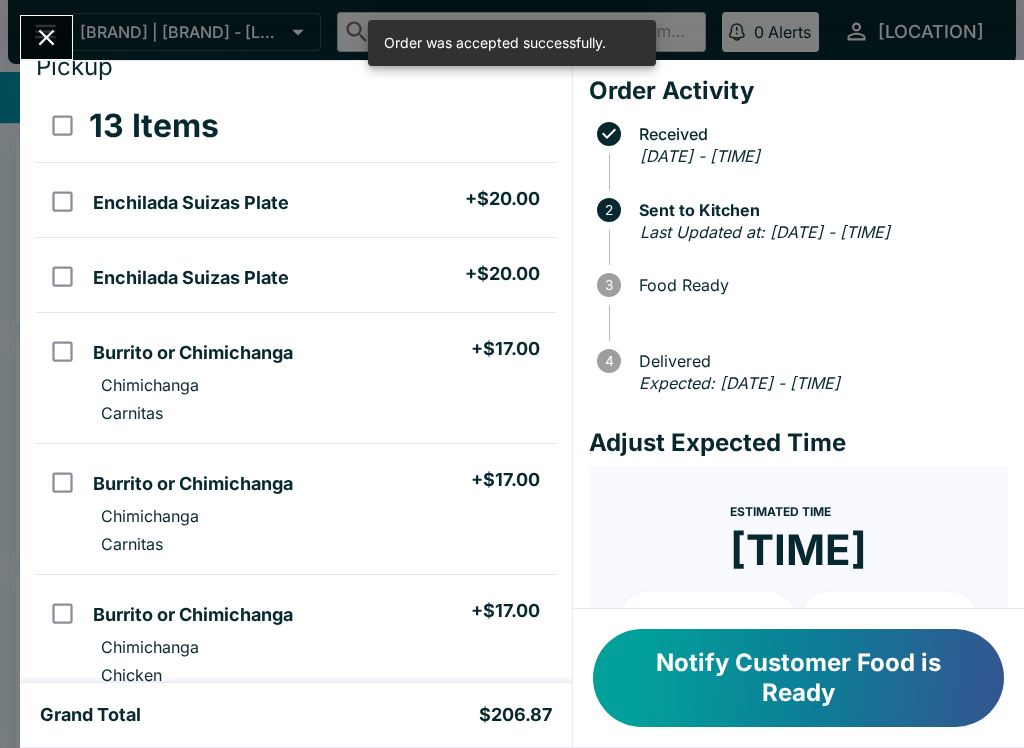 scroll, scrollTop: 0, scrollLeft: 0, axis: both 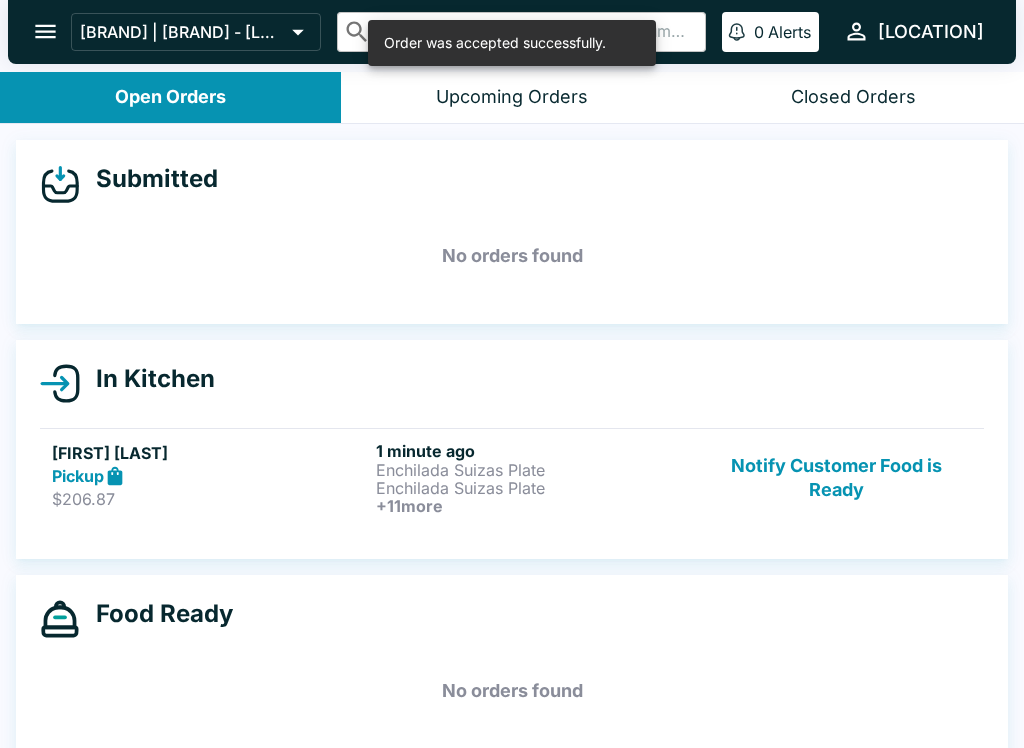 click on "Pickup" at bounding box center [210, 476] 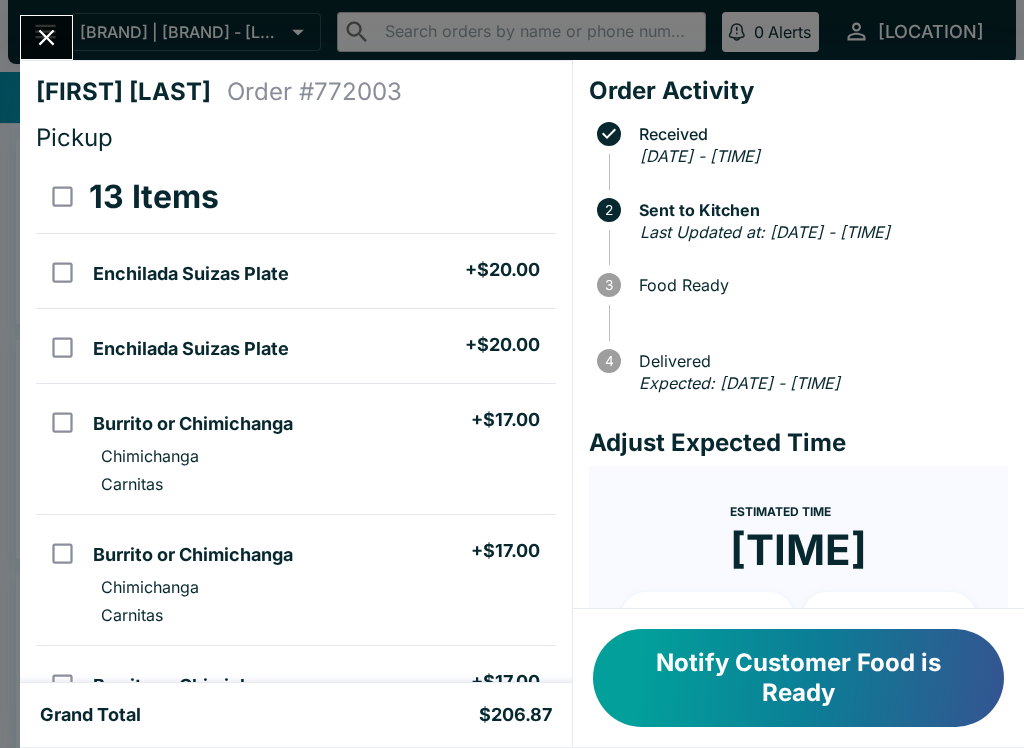 scroll, scrollTop: 0, scrollLeft: 0, axis: both 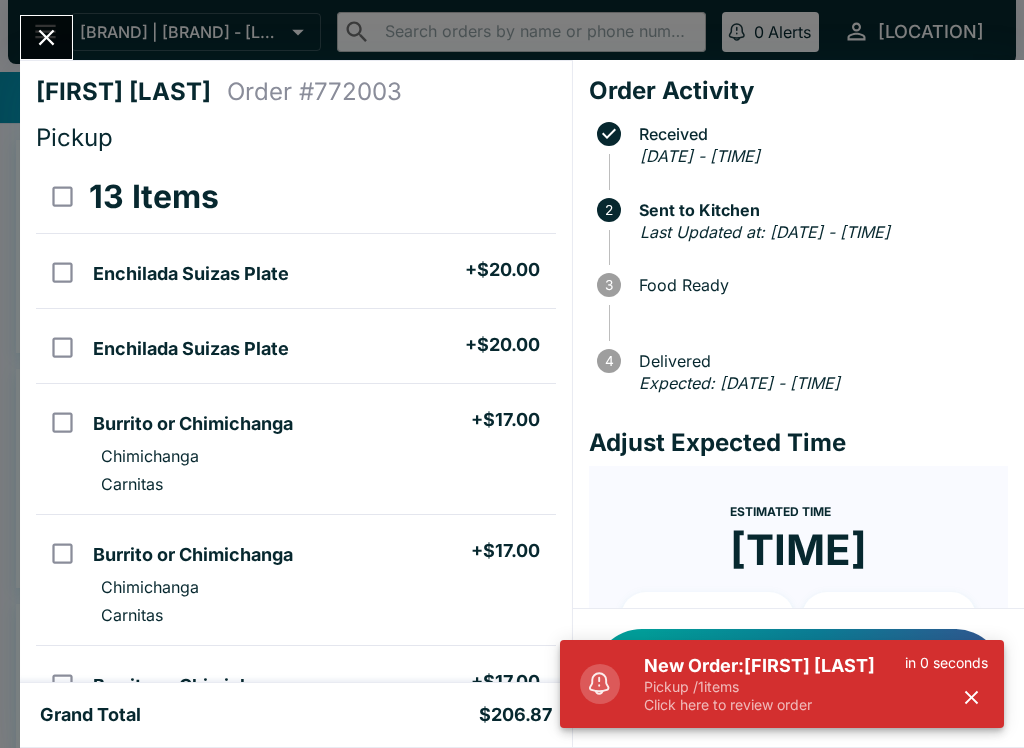 click 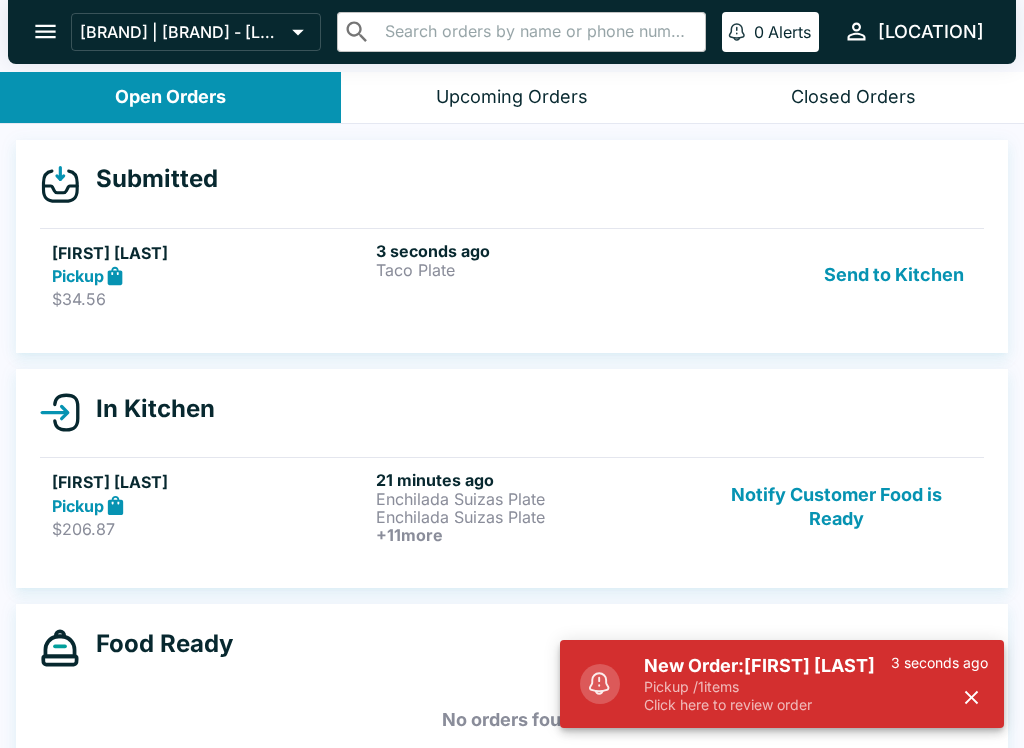 click on "[FIRST] [LAST] Pickup [PRICE] [SECONDS] ago [FOOD_ITEM] Send to Kitchen" at bounding box center (512, 275) 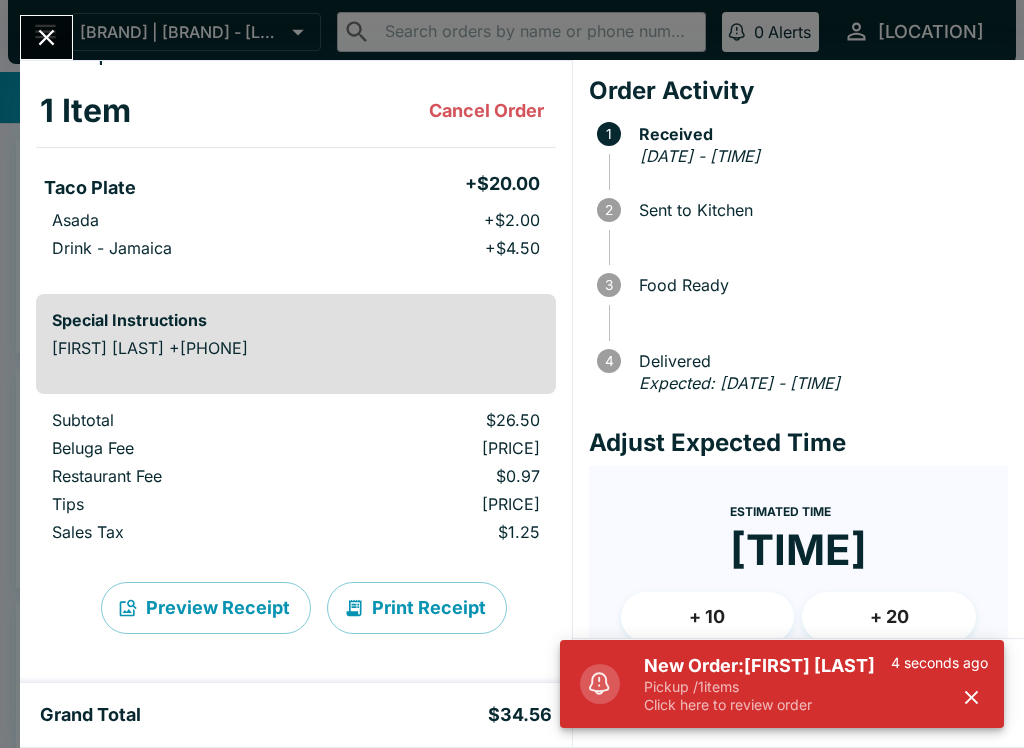 scroll, scrollTop: 86, scrollLeft: 0, axis: vertical 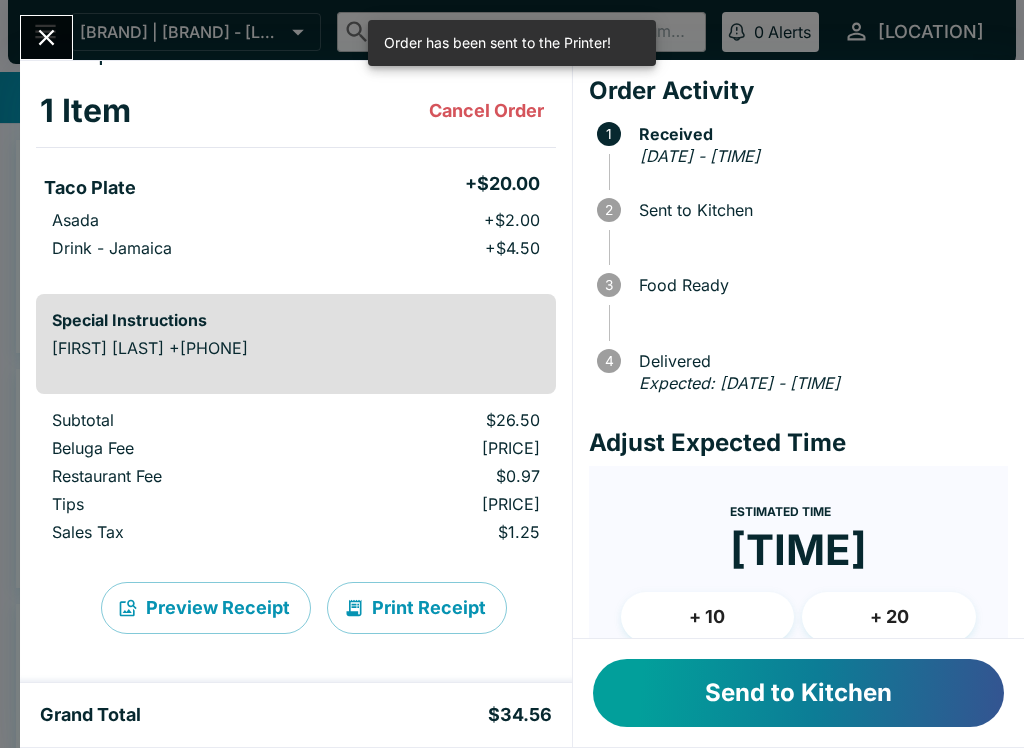 click on "Send to Kitchen" at bounding box center [798, 693] 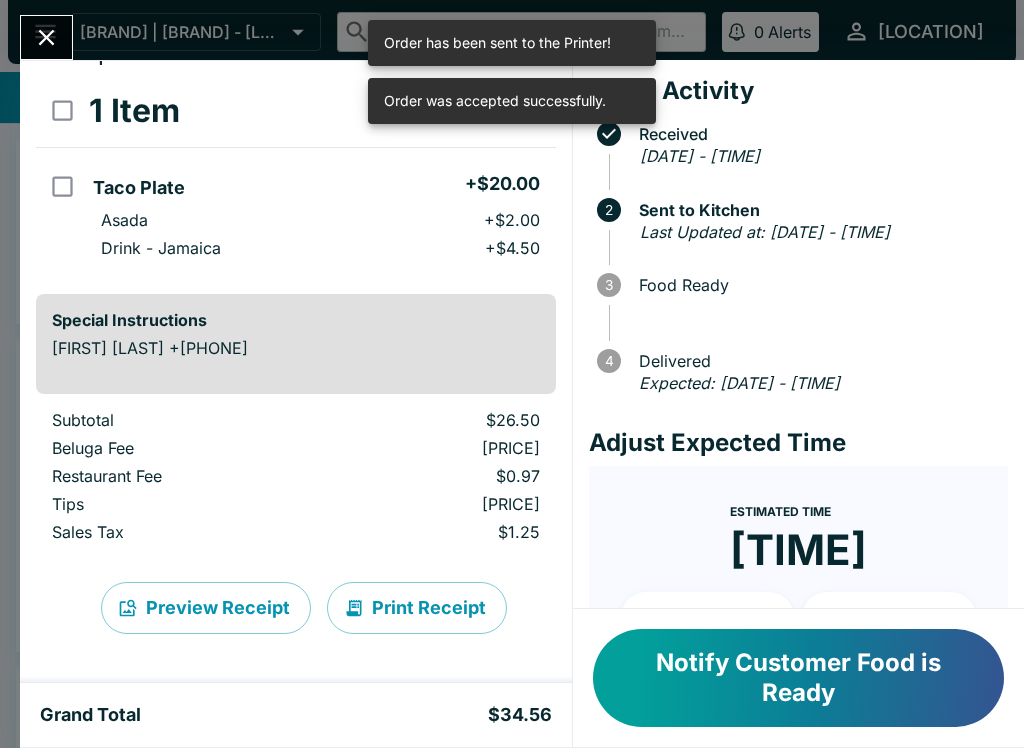 click 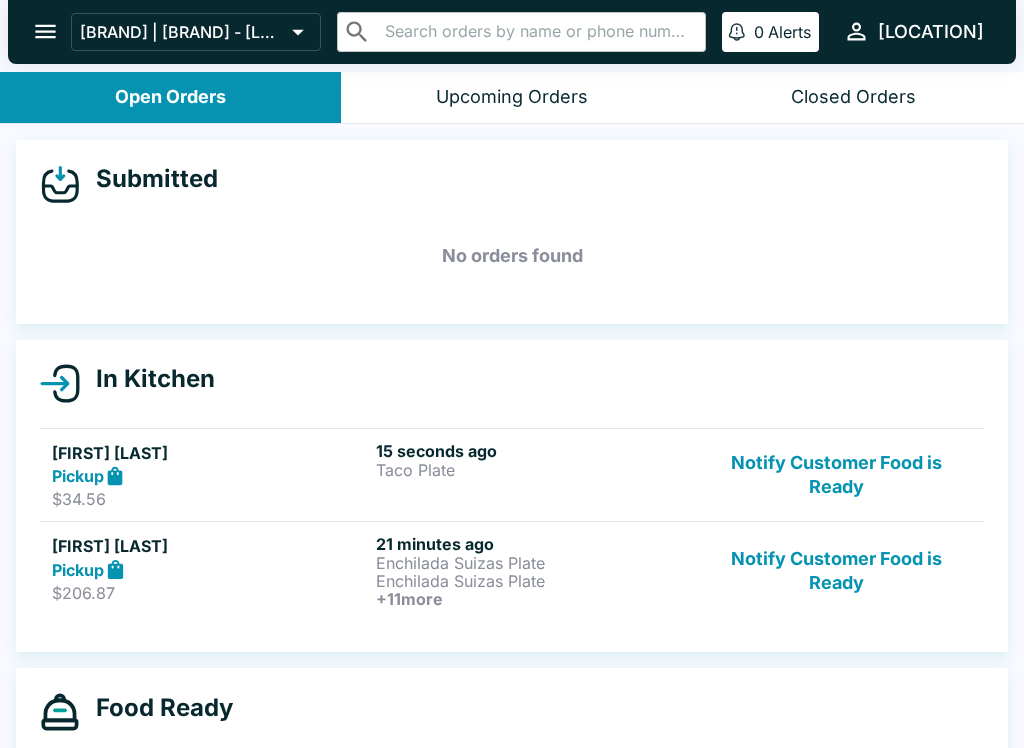 click on "21 minutes ago" at bounding box center (534, 544) 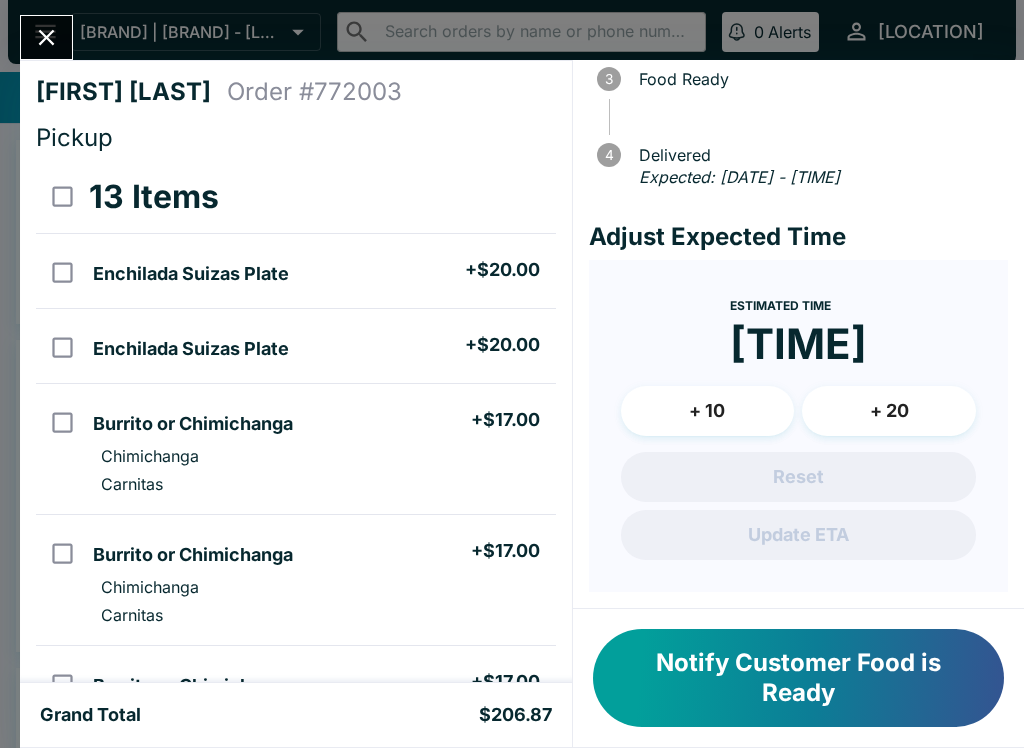 scroll, scrollTop: 224, scrollLeft: 0, axis: vertical 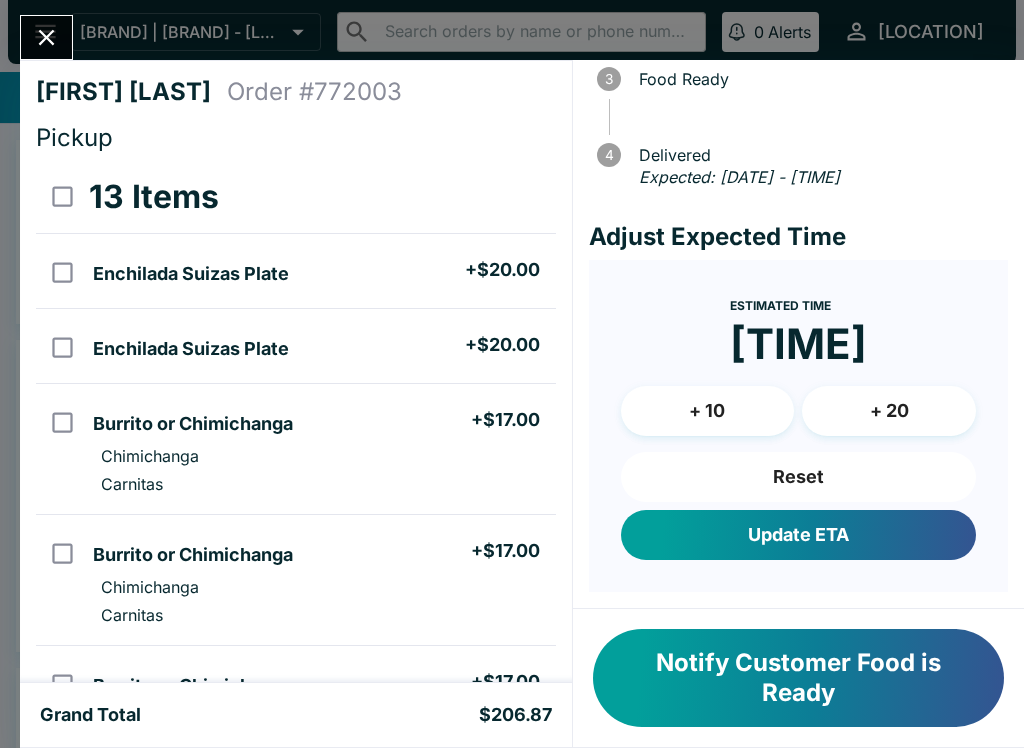 click on "Update ETA" at bounding box center [798, 535] 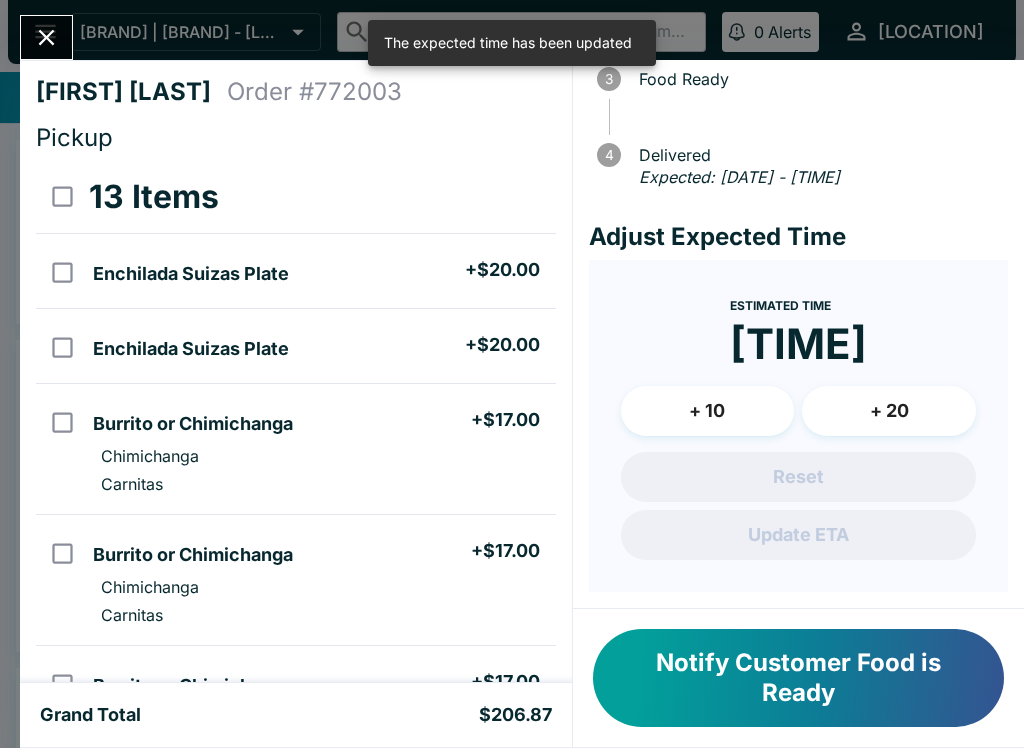 click 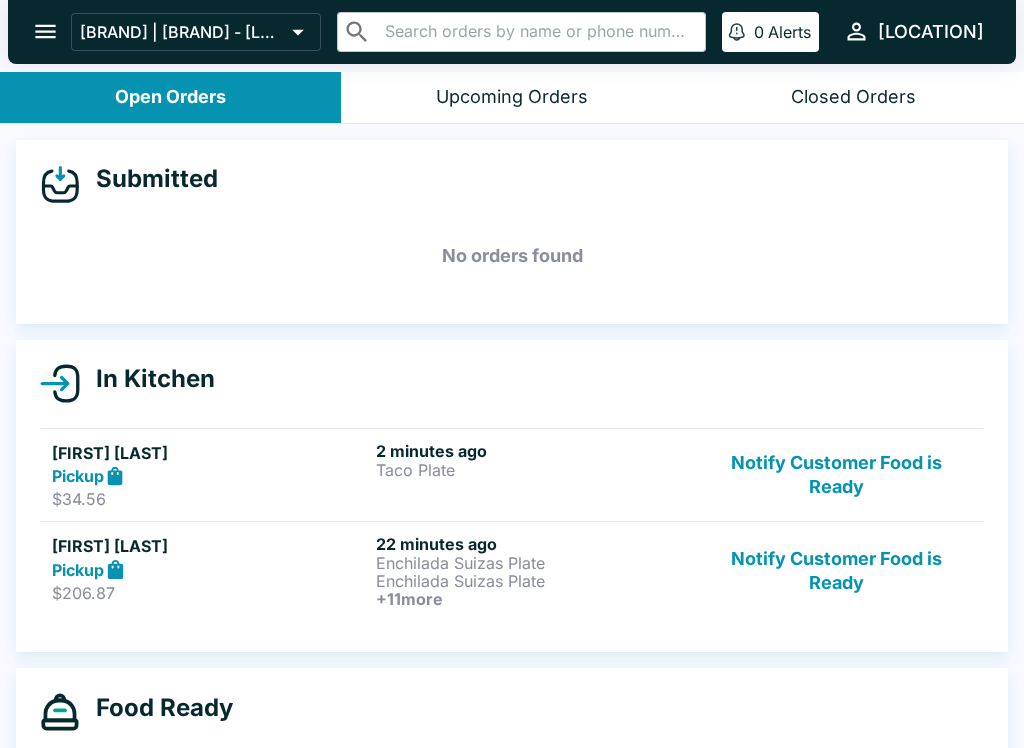 click on "+ 11  more" at bounding box center [534, 599] 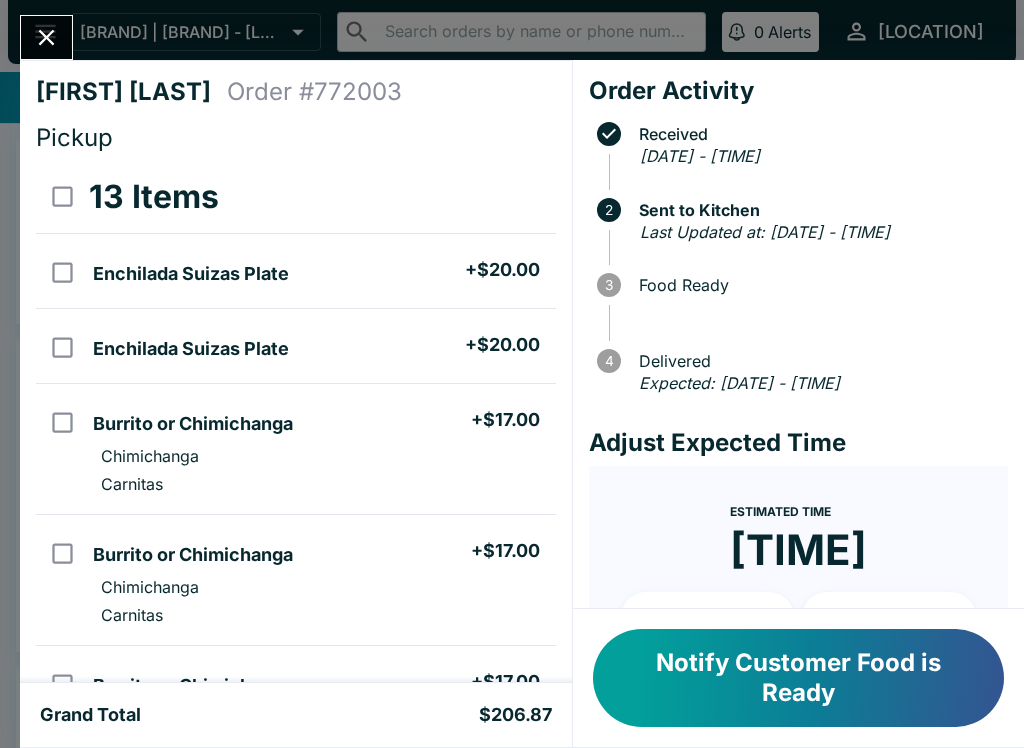 scroll, scrollTop: 0, scrollLeft: 0, axis: both 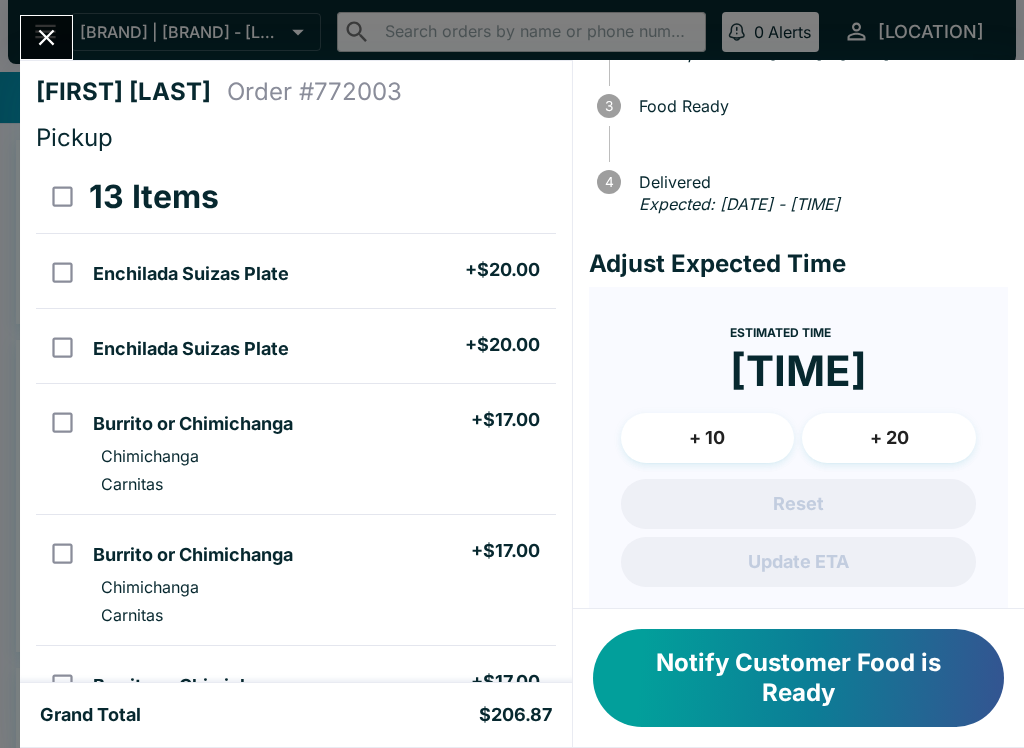 click on "+ 10" at bounding box center (708, 438) 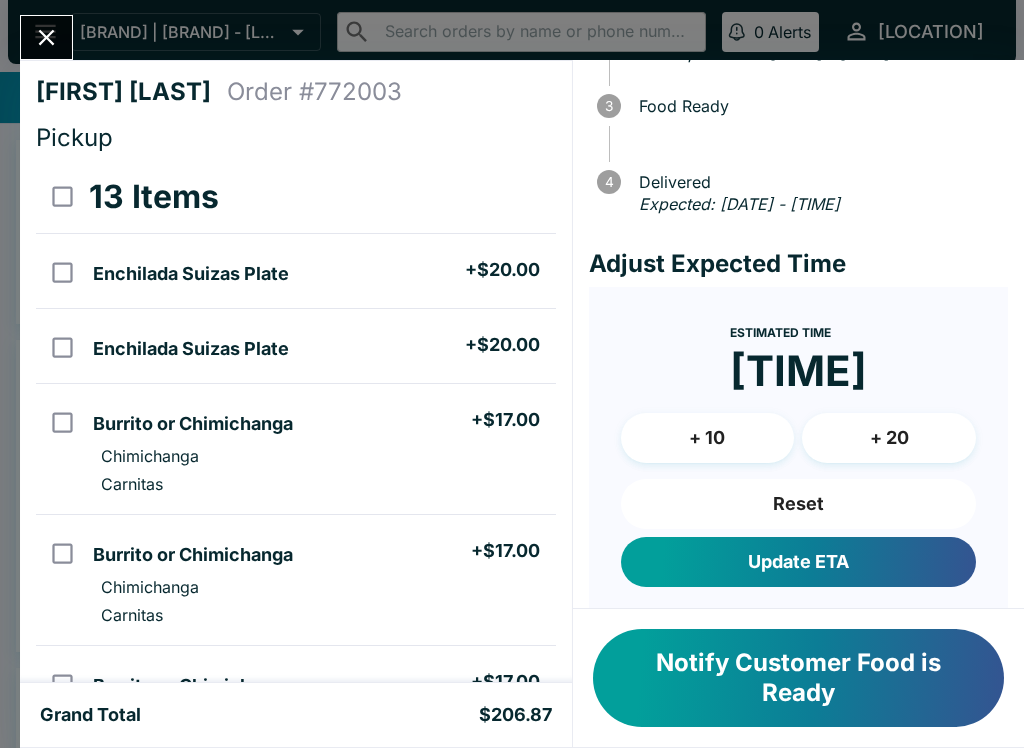 click on "Update ETA" at bounding box center (798, 562) 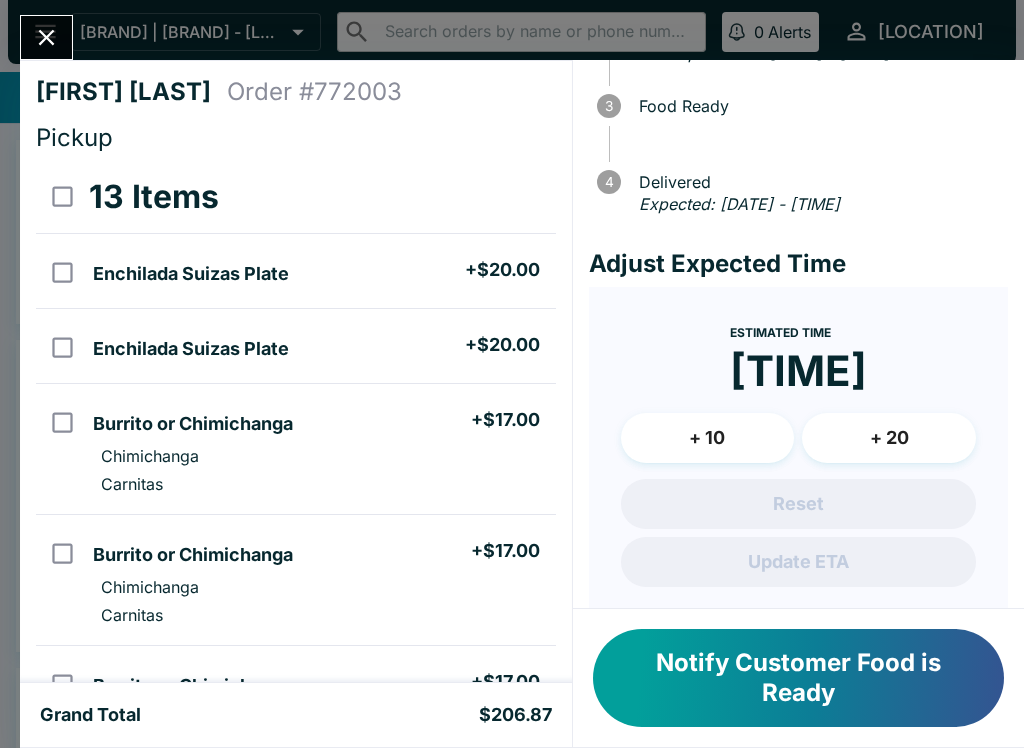 click at bounding box center [46, 37] 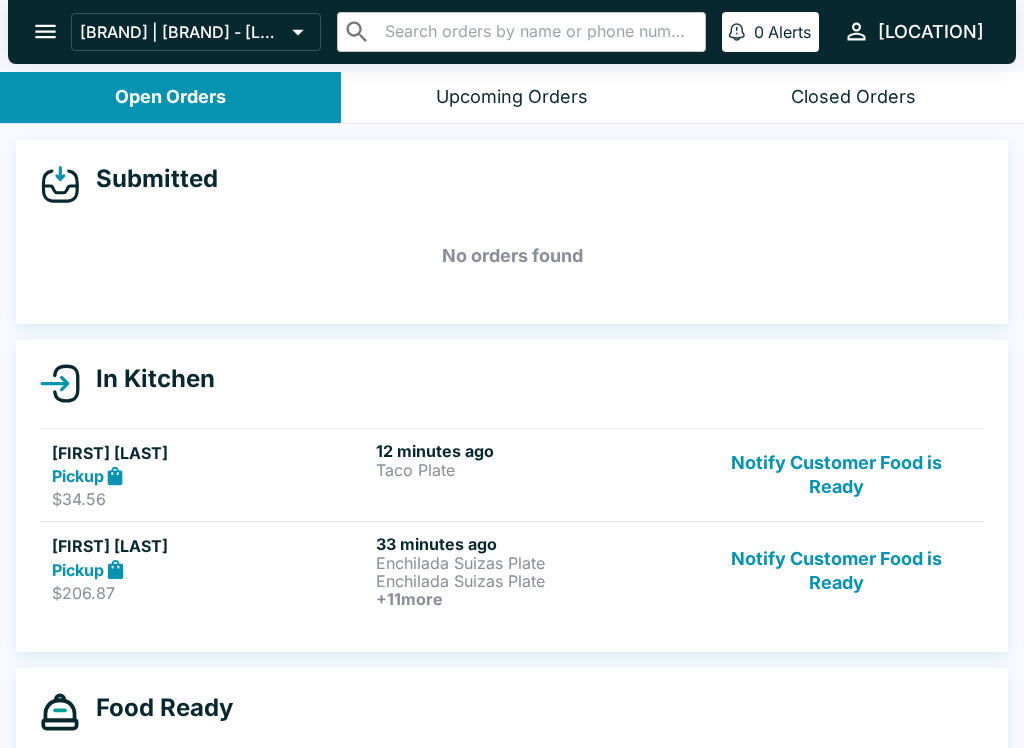 click on "Enchilada Suizas Plate" at bounding box center (534, 563) 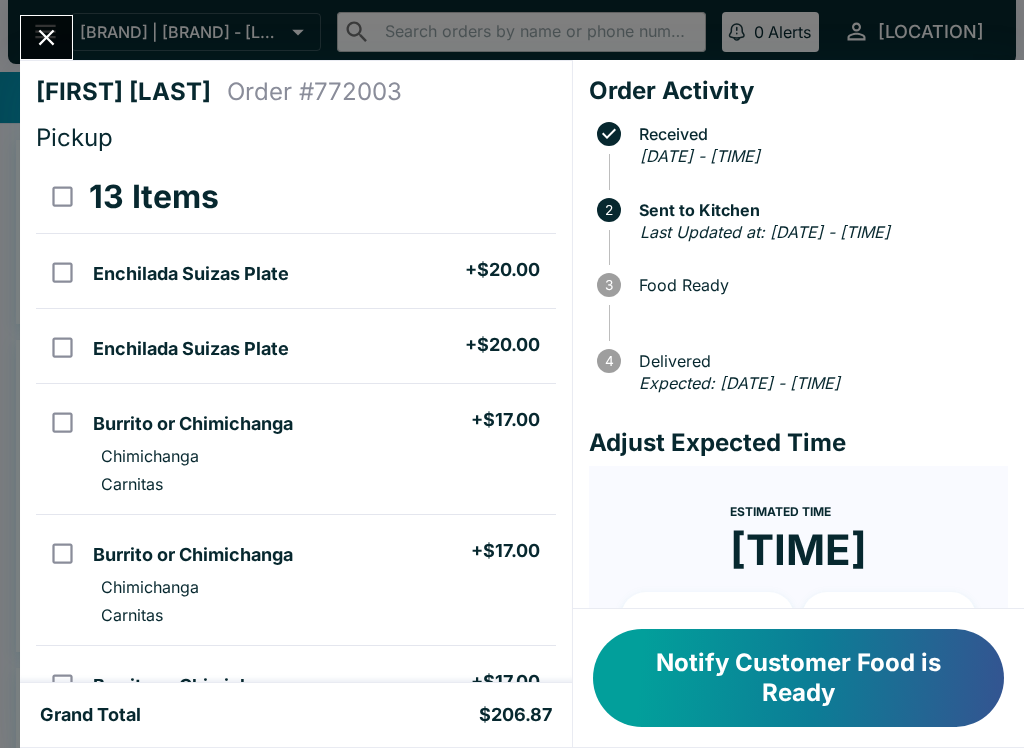 click 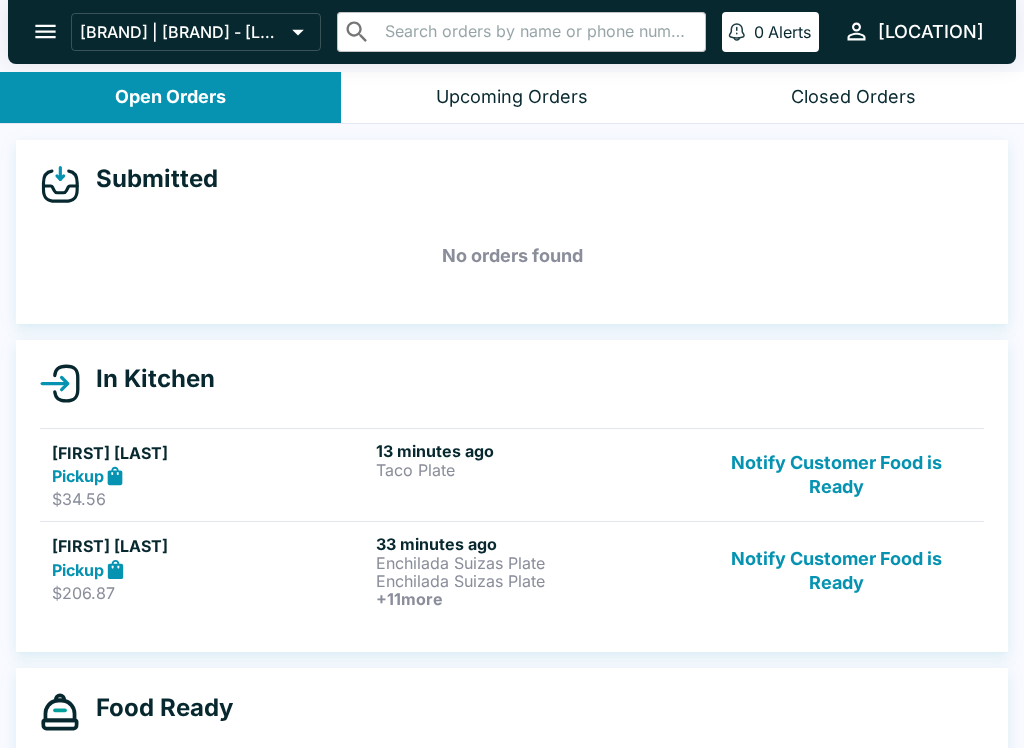 click on "[MINUTES] ago [FOOD_ITEM]" at bounding box center [534, 475] 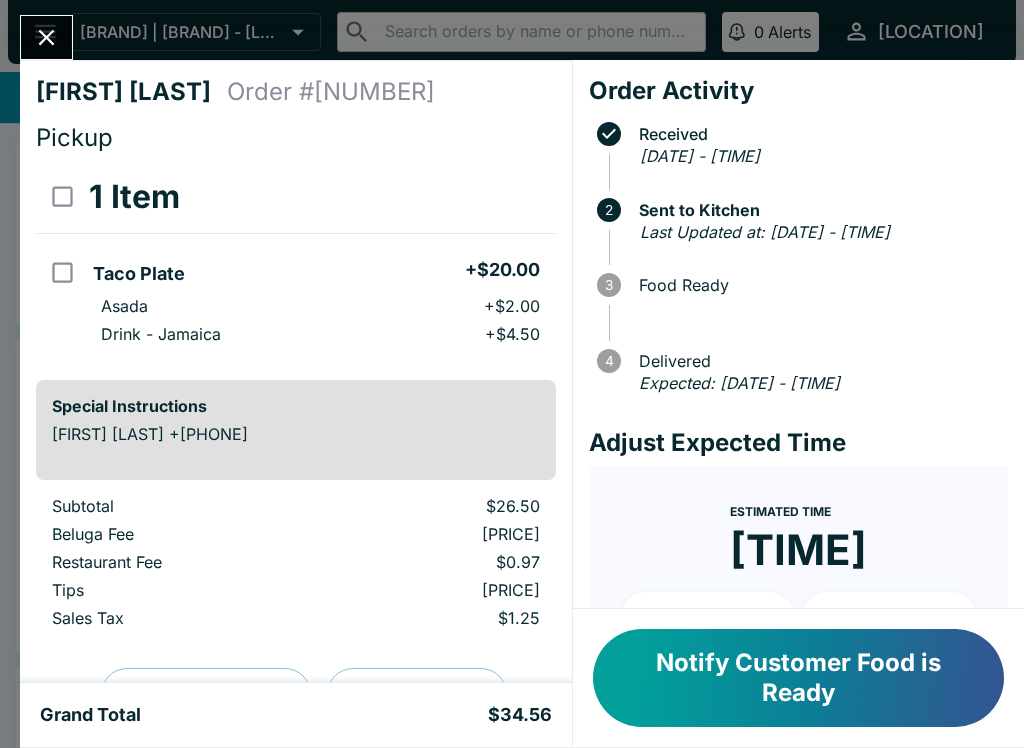 click at bounding box center (46, 37) 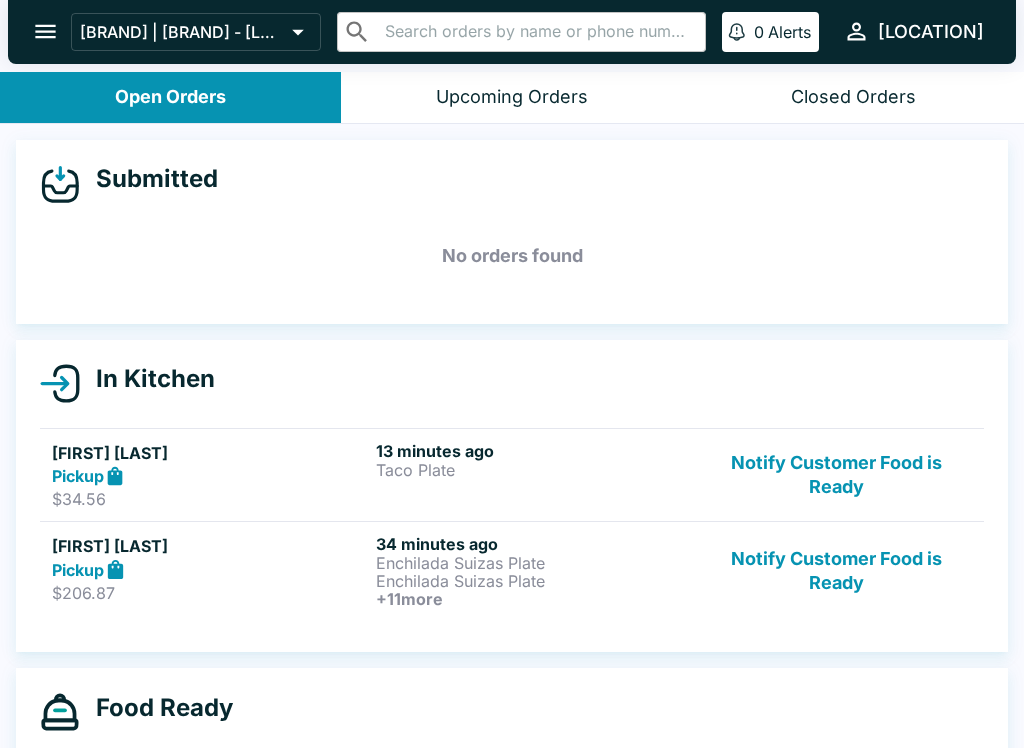 click on "$206.87" at bounding box center [210, 593] 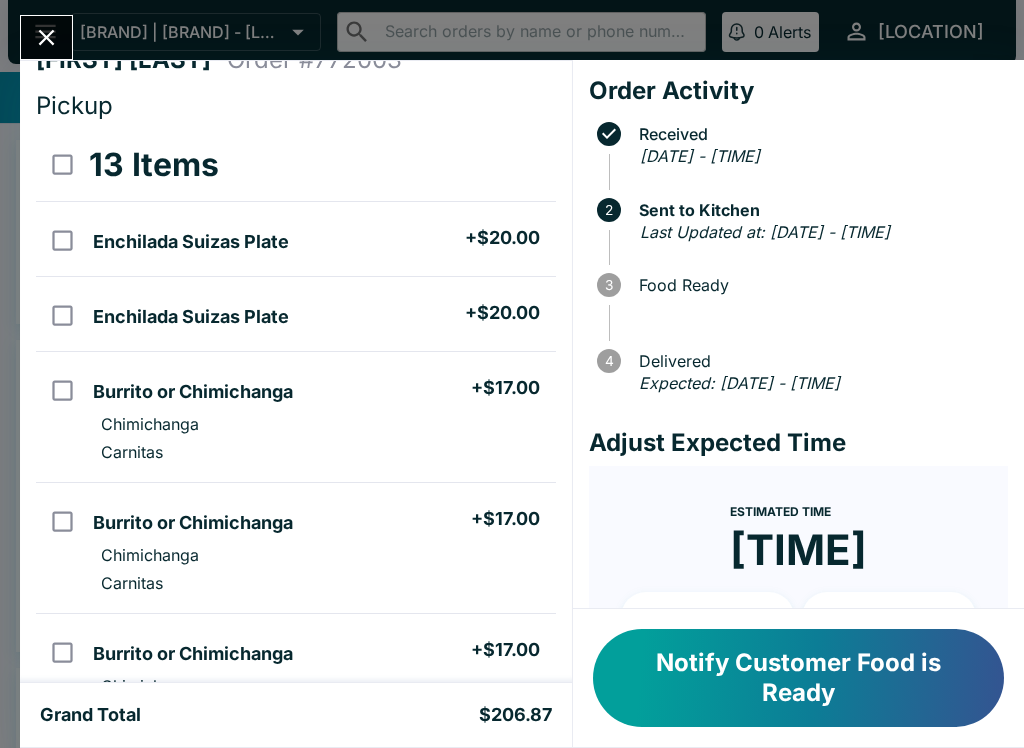 scroll, scrollTop: 35, scrollLeft: 0, axis: vertical 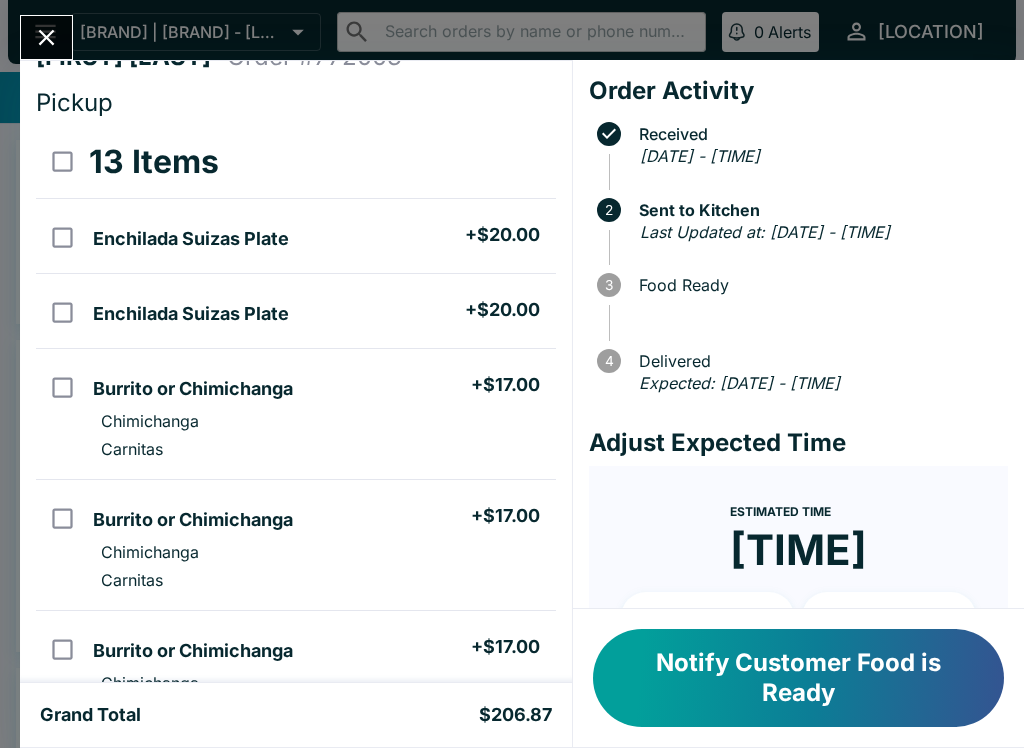 click at bounding box center [46, 37] 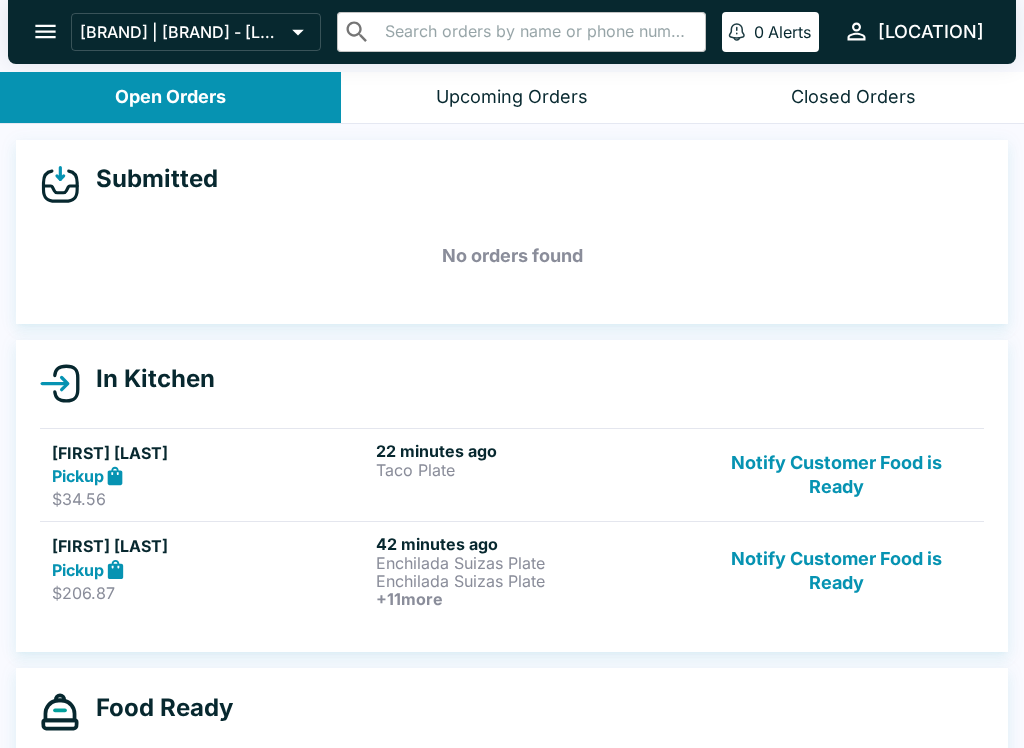 click on "[MINUTES] ago [FOOD_ITEM]" at bounding box center (534, 475) 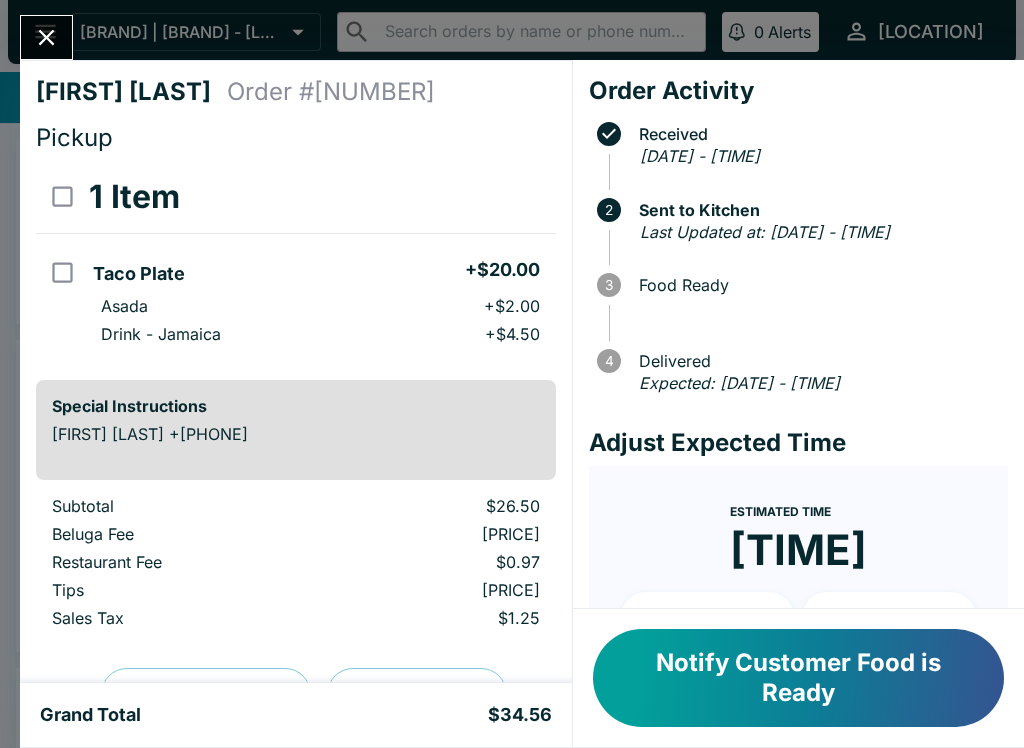 click on "Notify Customer Food is Ready" at bounding box center [798, 678] 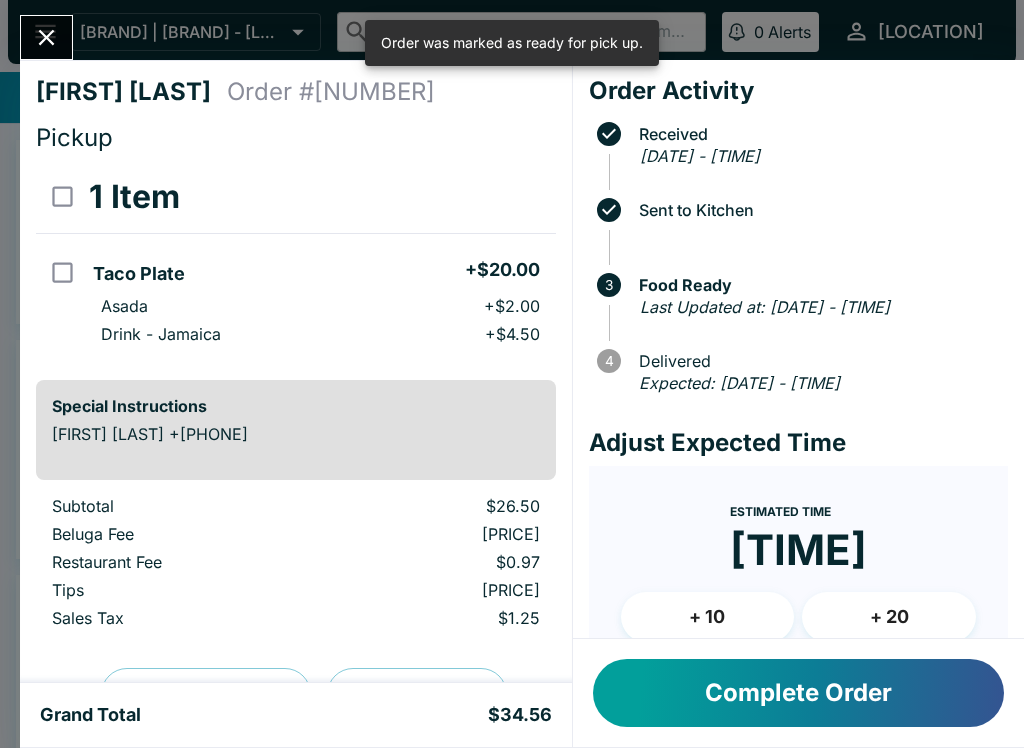 click on "Complete Order" at bounding box center [798, 693] 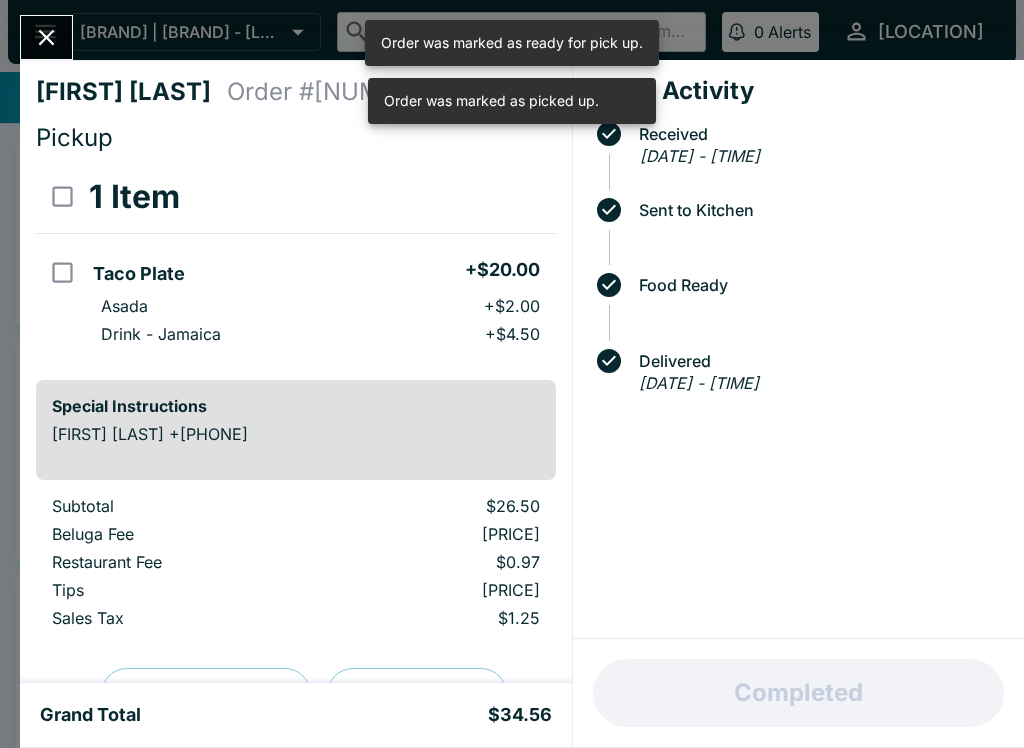 click 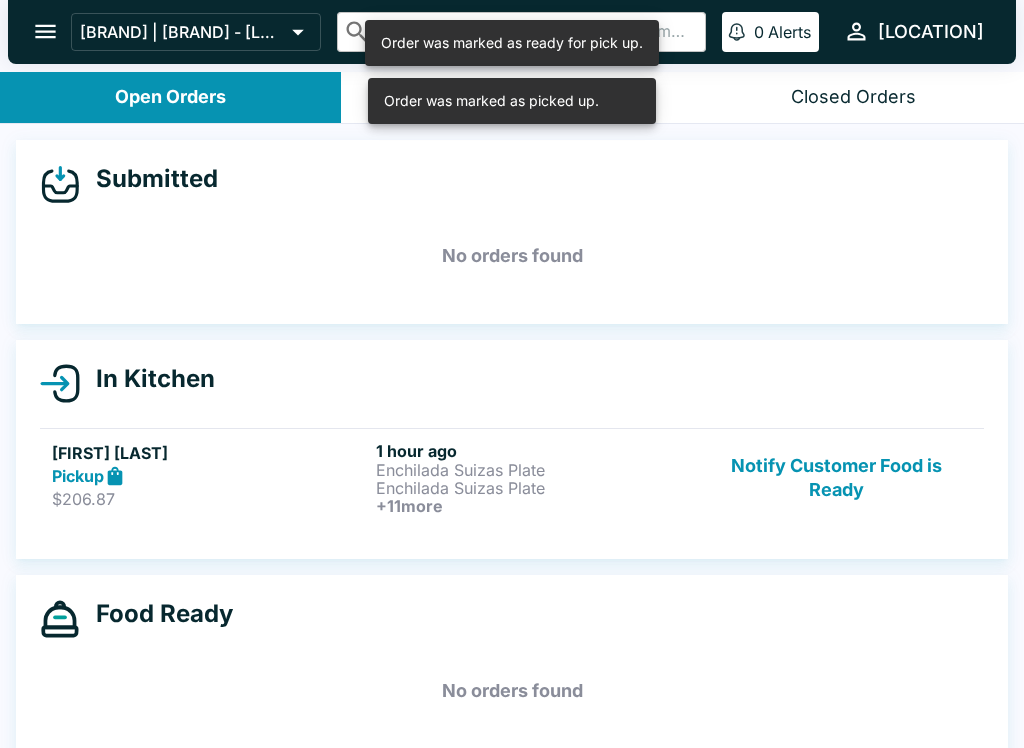 click on "Notify Customer Food is Ready" at bounding box center (836, 478) 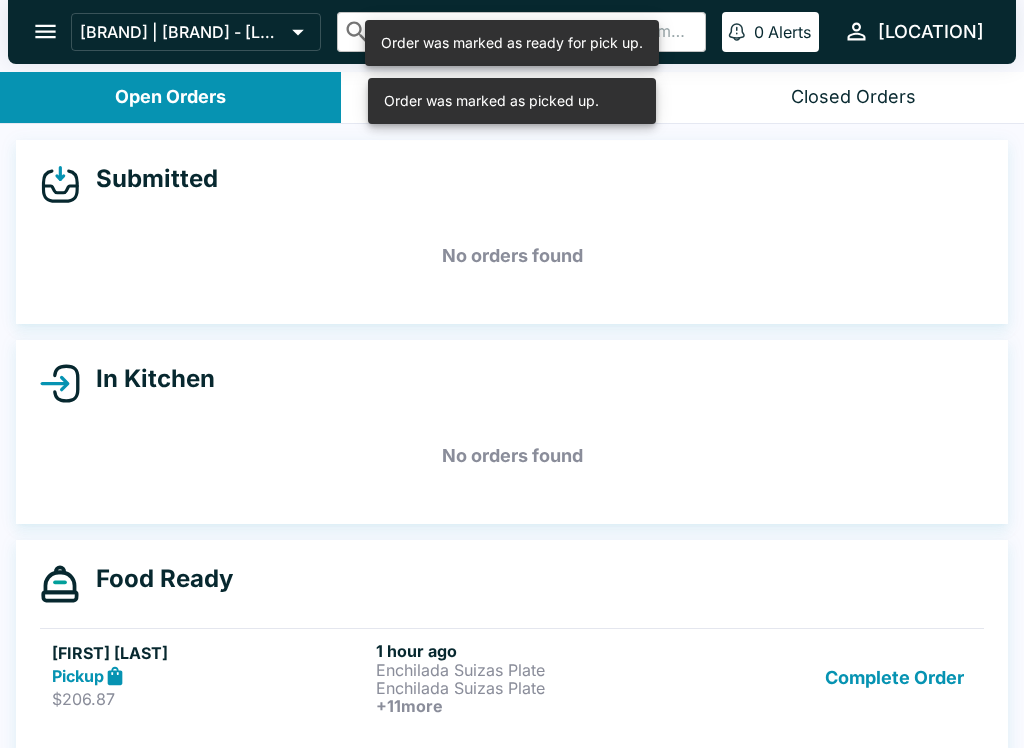 click on "Complete Order" at bounding box center [894, 678] 